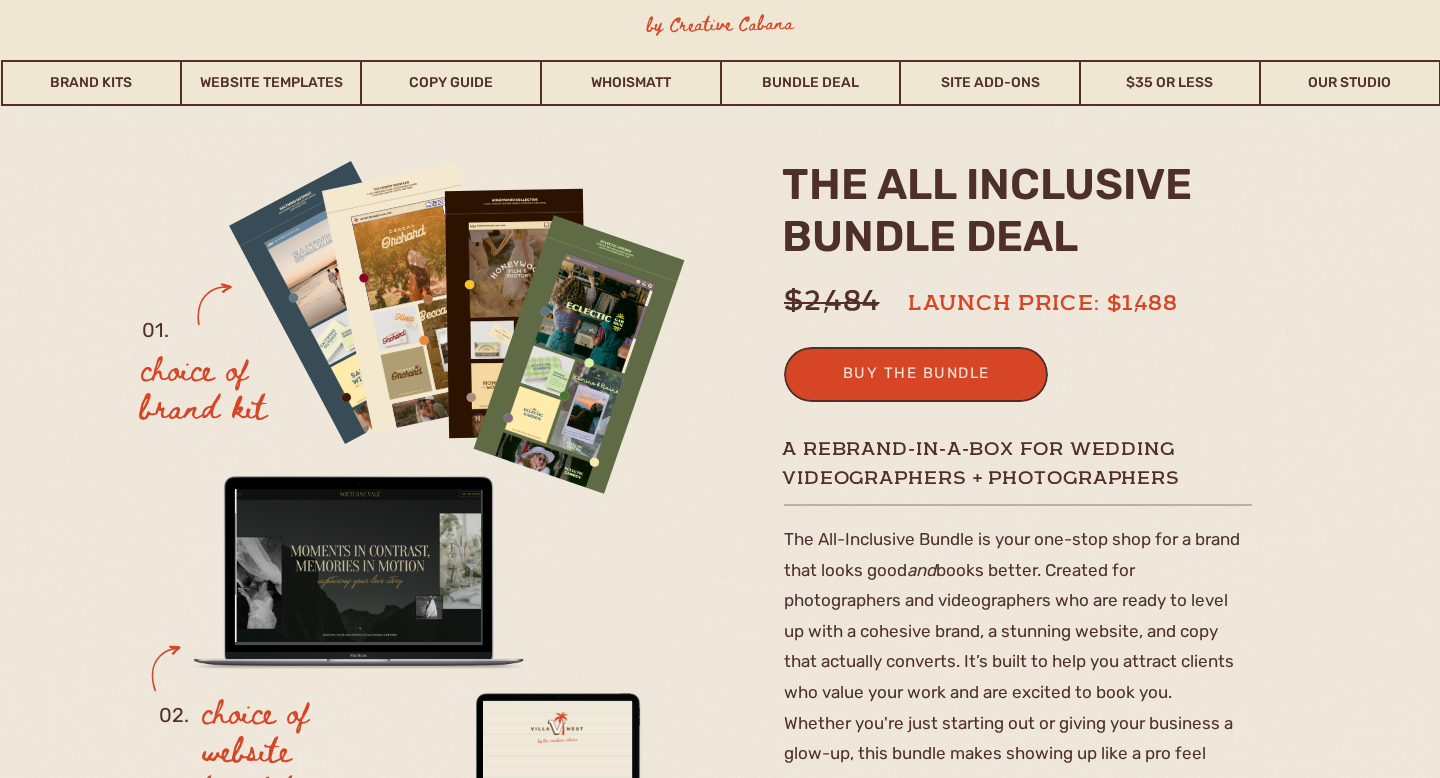 scroll, scrollTop: 0, scrollLeft: 0, axis: both 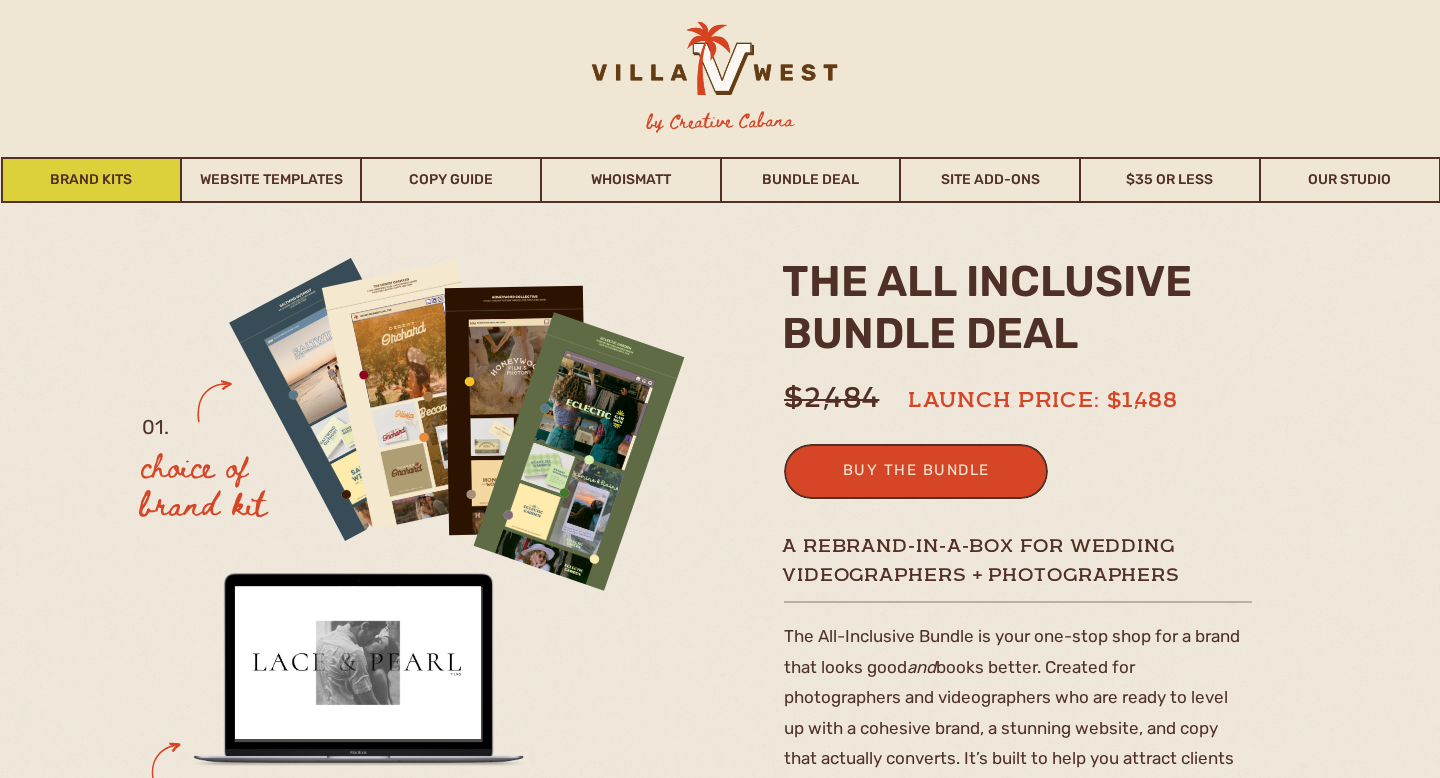 click on "Brand Kits" at bounding box center (92, 180) 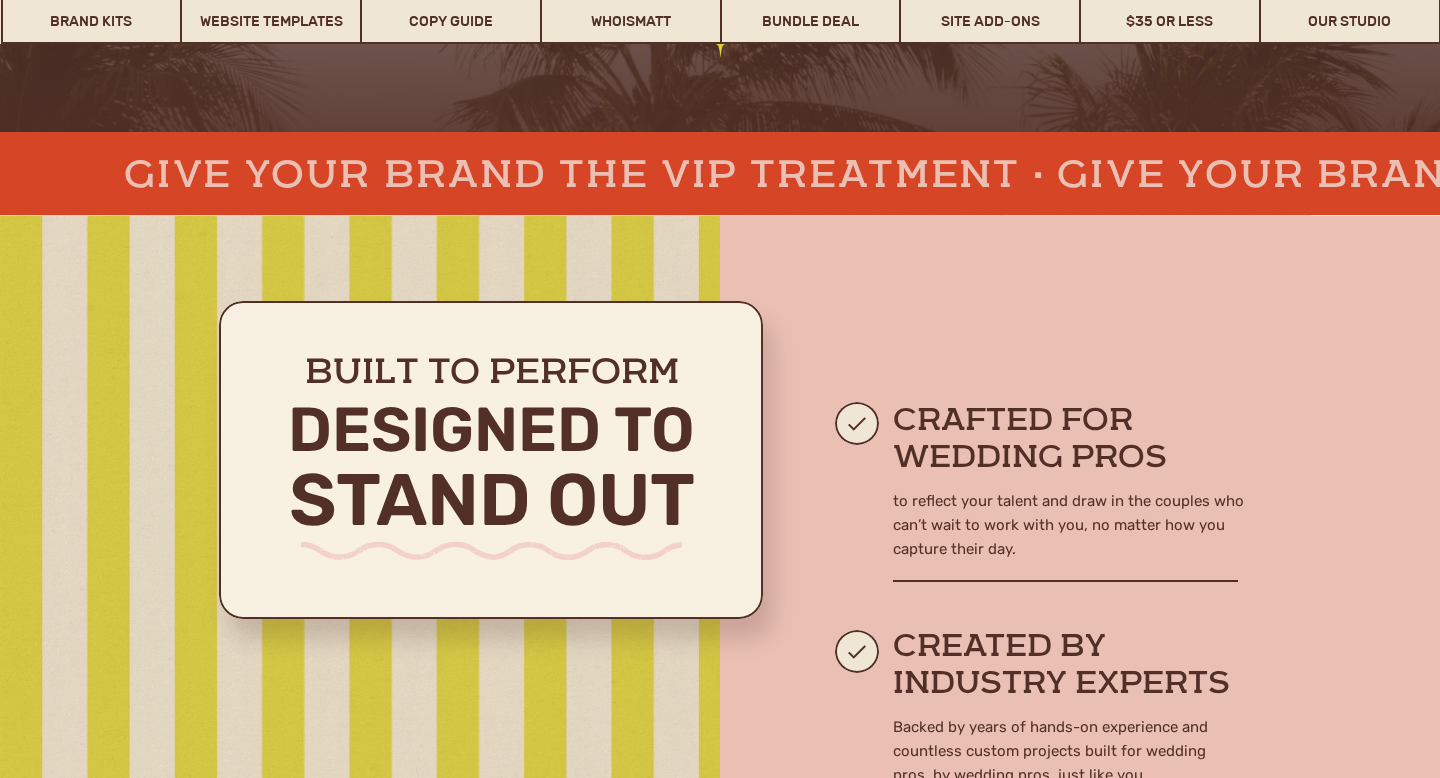 scroll, scrollTop: 812, scrollLeft: 0, axis: vertical 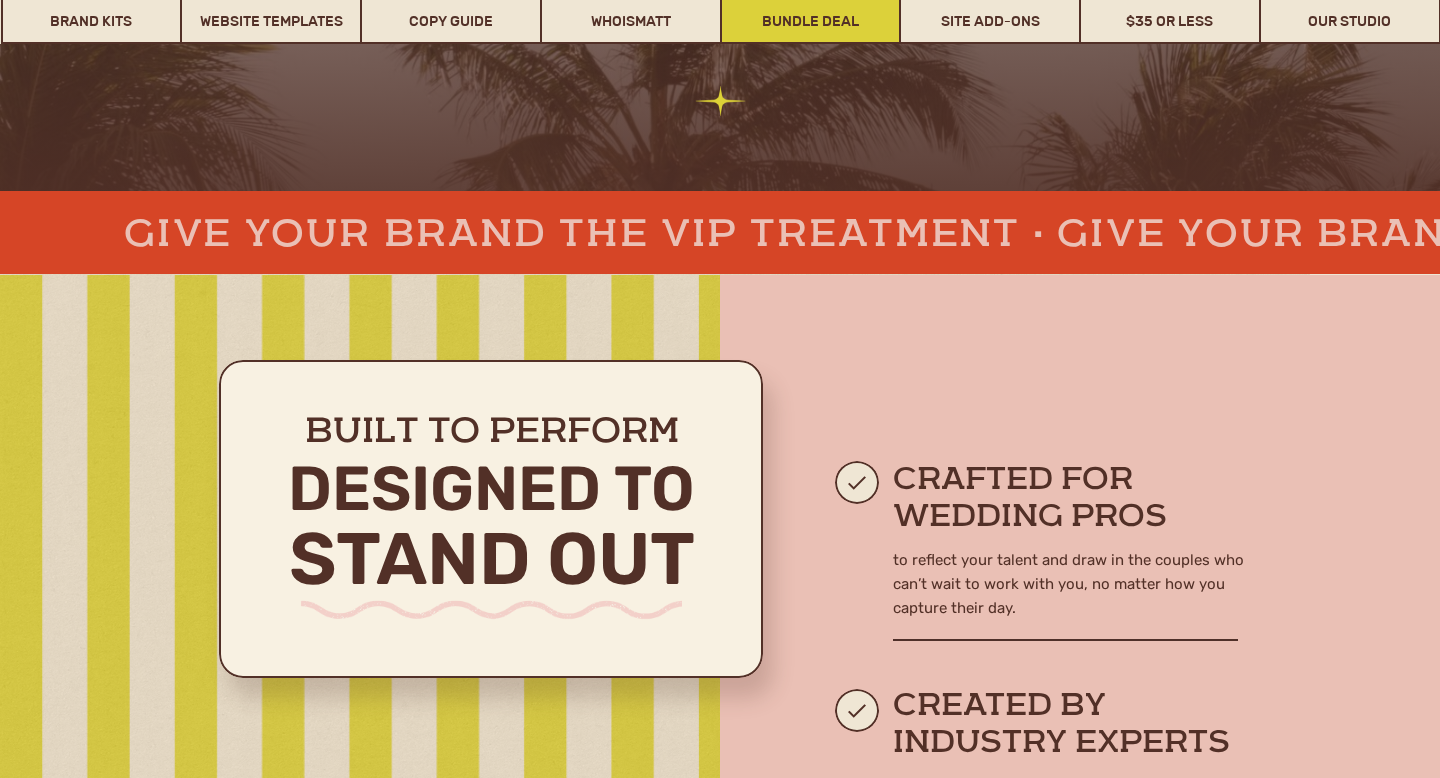 click on "Bundle Deal" at bounding box center (811, 21) 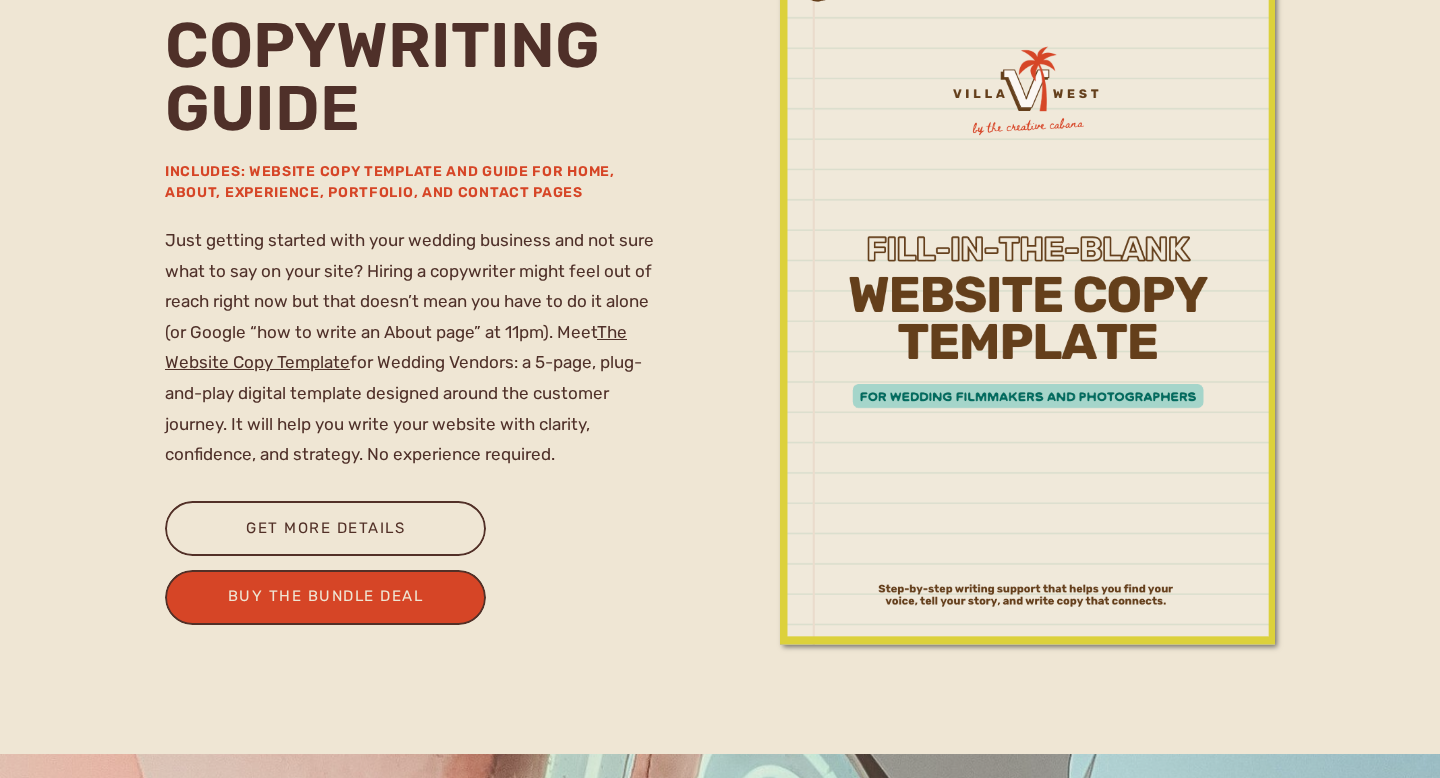 scroll, scrollTop: 2826, scrollLeft: 0, axis: vertical 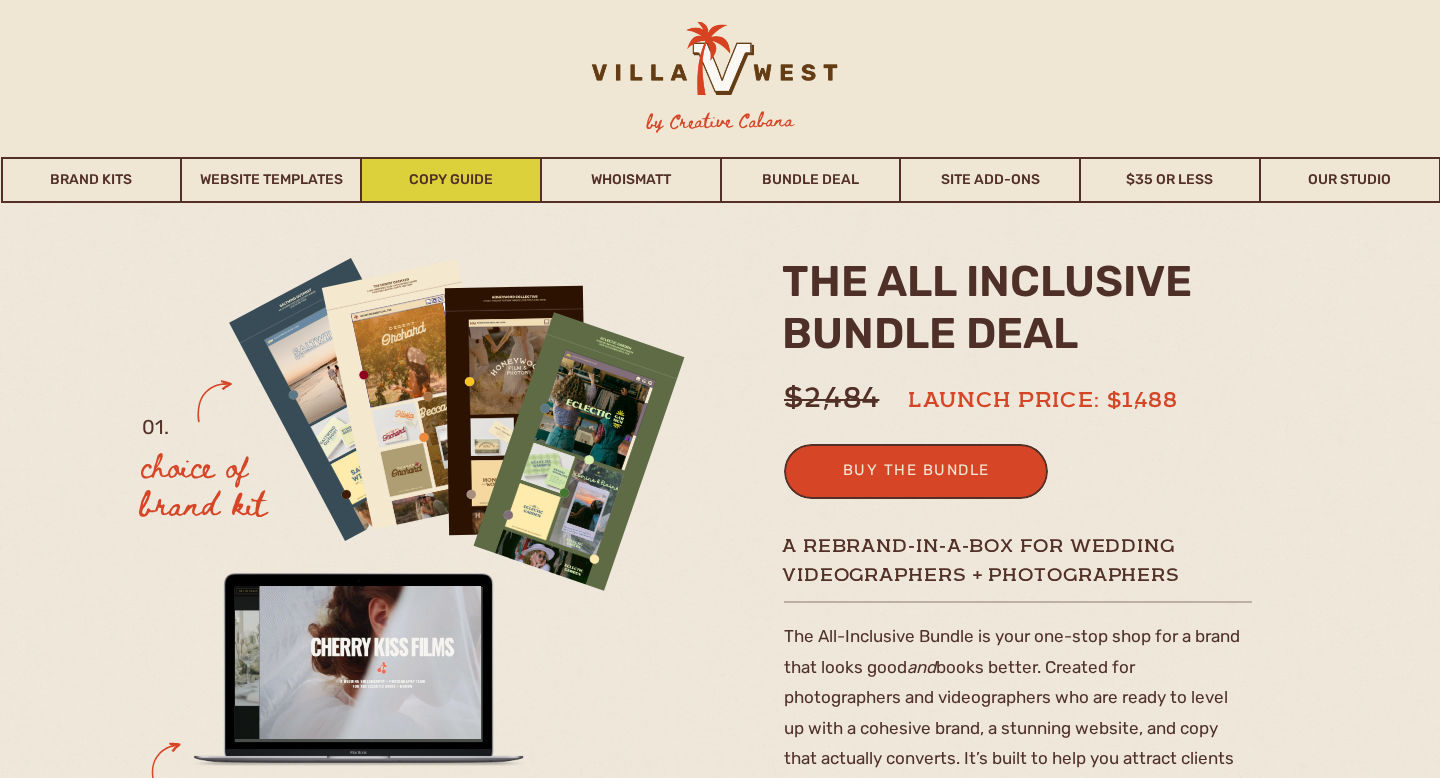 click on "Copy Guide" at bounding box center (451, 180) 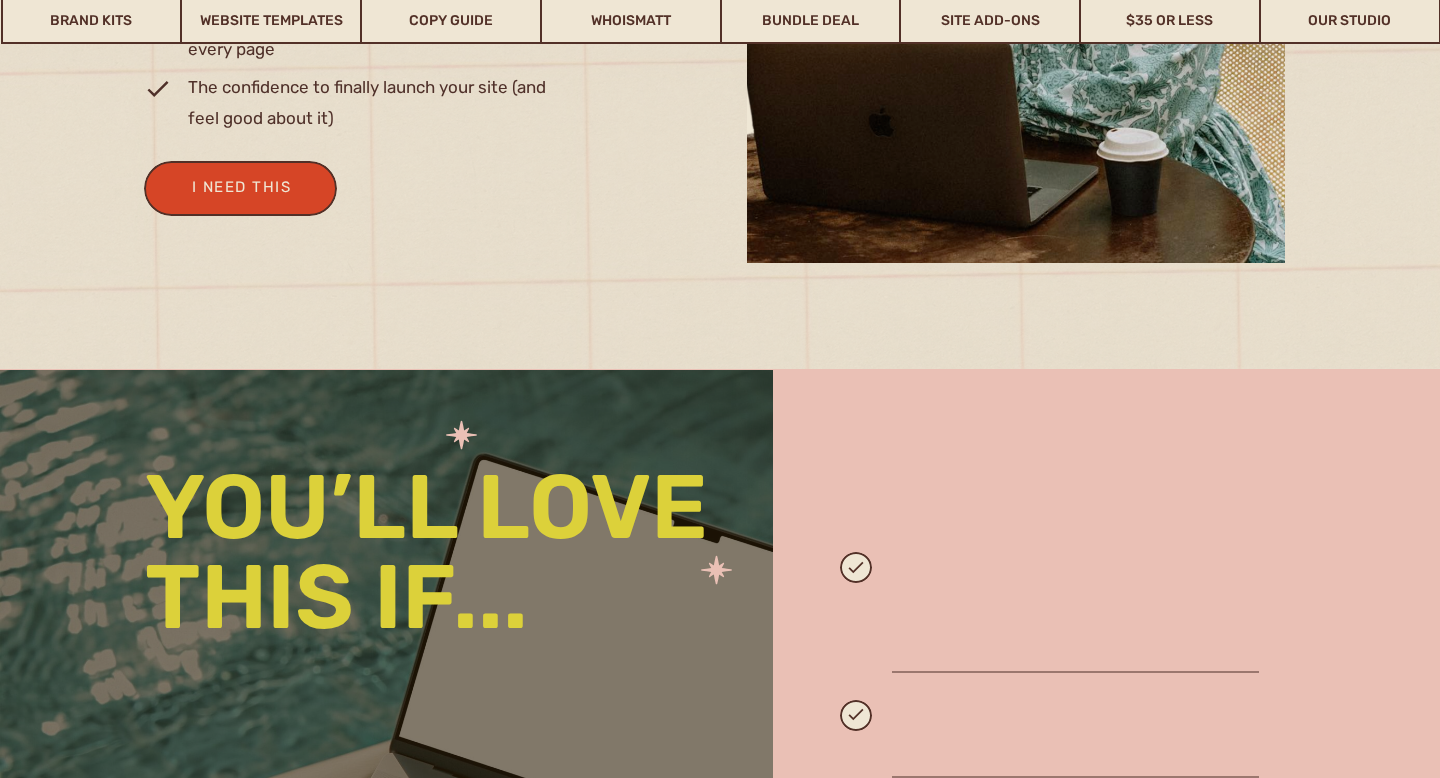 scroll, scrollTop: 2257, scrollLeft: 0, axis: vertical 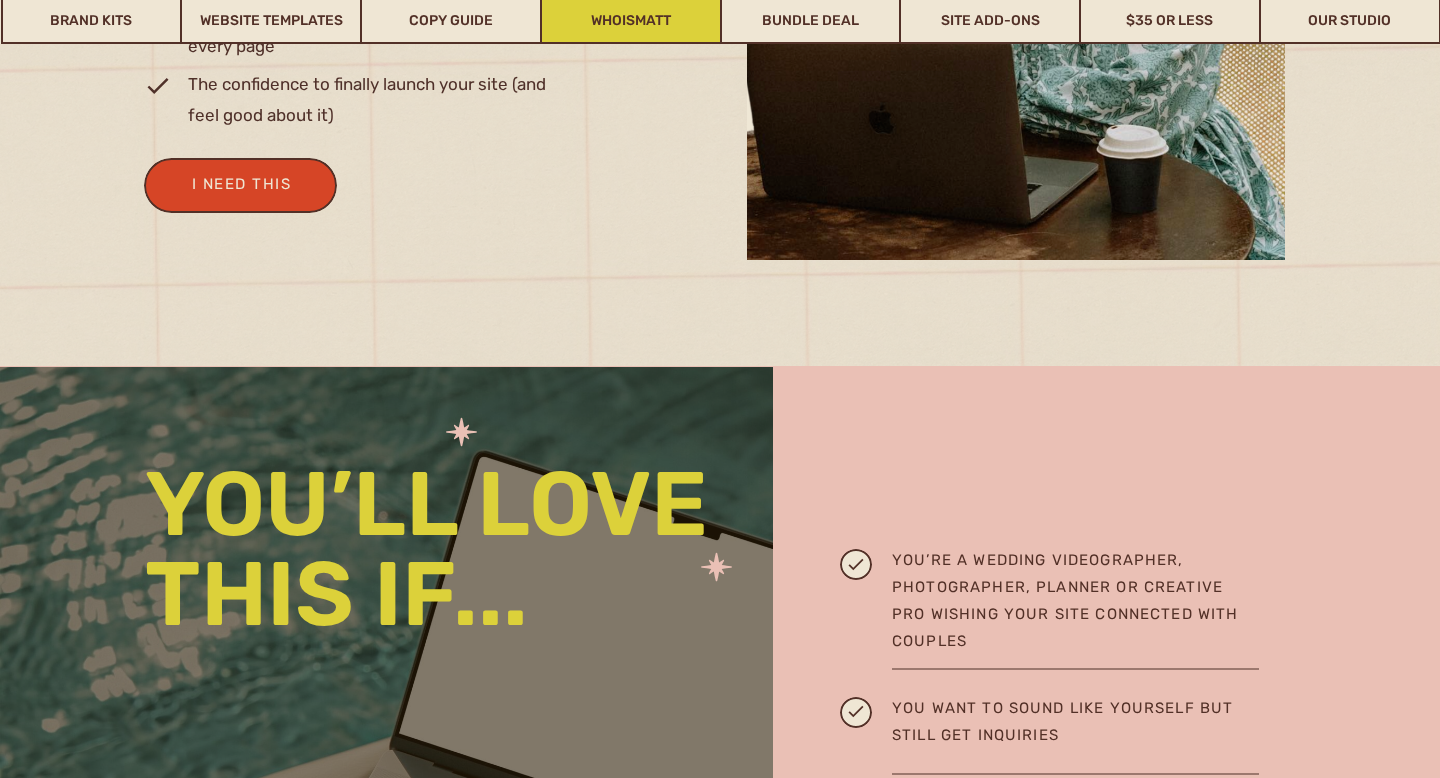 click on "WHOISMATT" at bounding box center (631, 21) 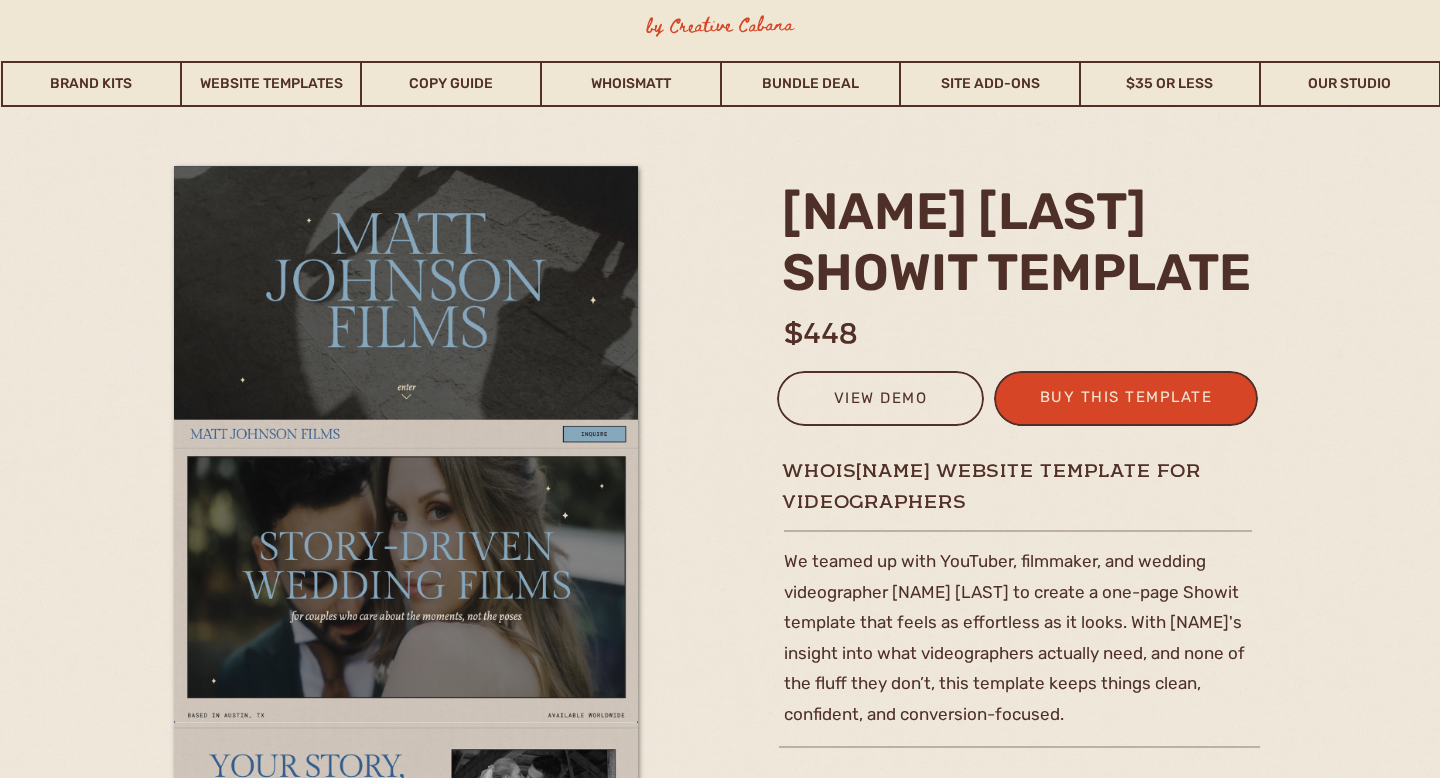 scroll, scrollTop: 97, scrollLeft: 0, axis: vertical 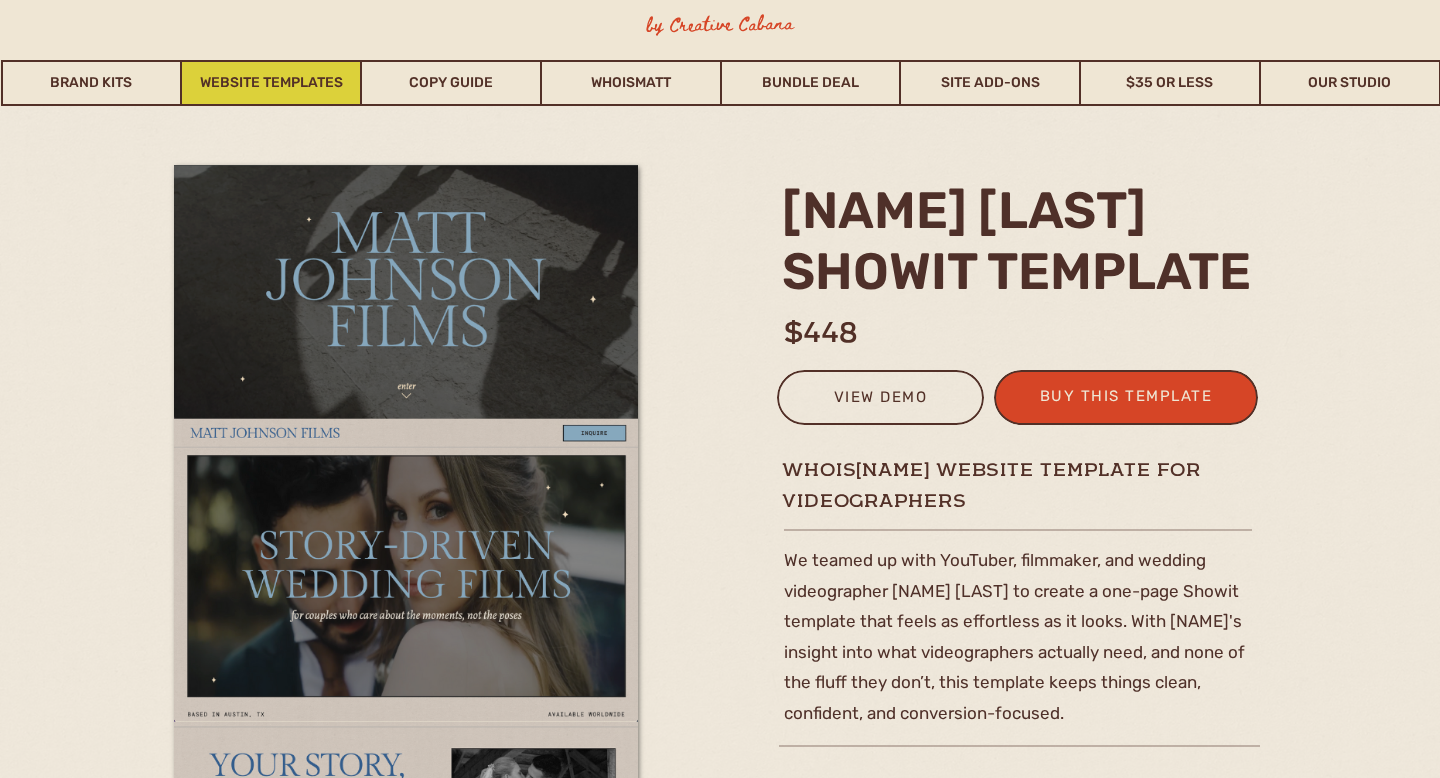 click on "Website Templates" at bounding box center [271, 83] 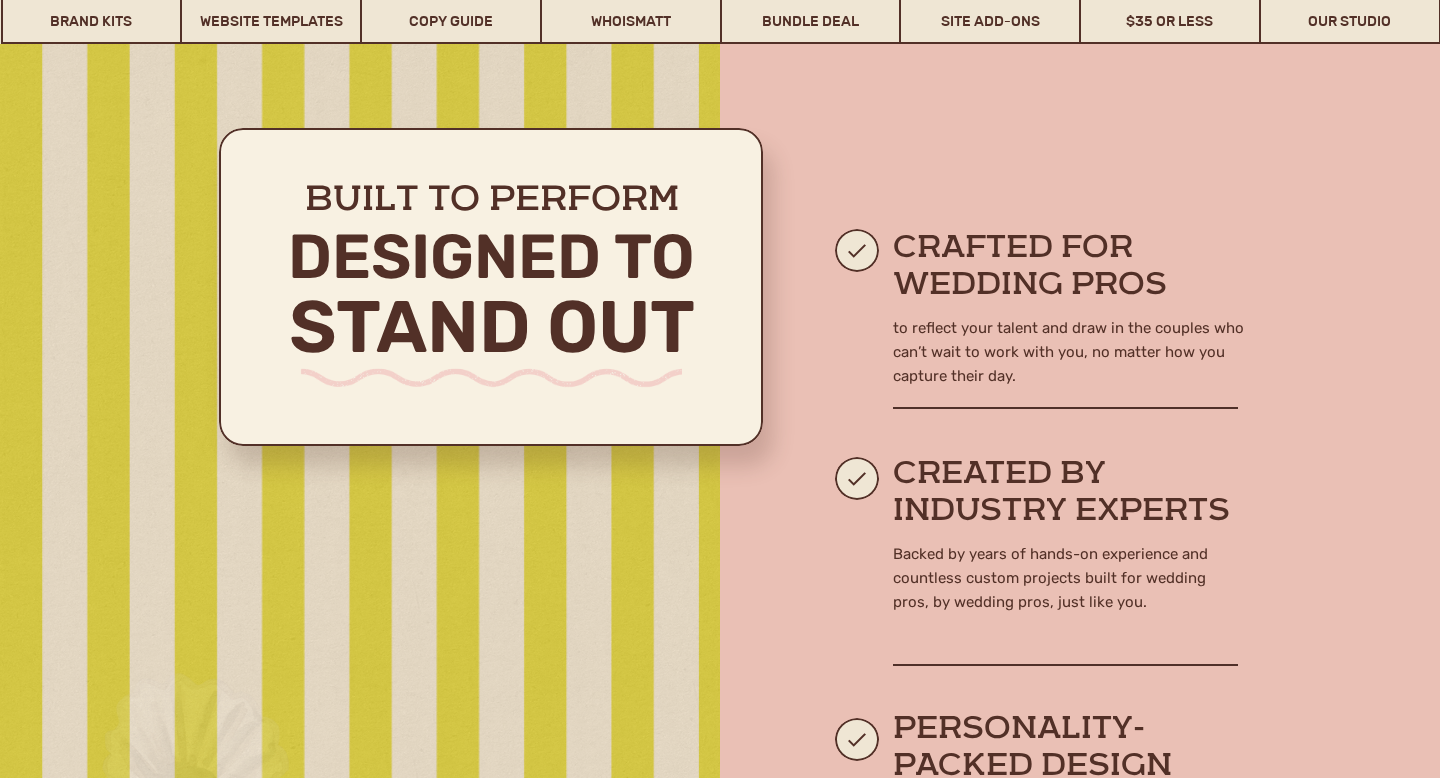 scroll, scrollTop: 0, scrollLeft: 0, axis: both 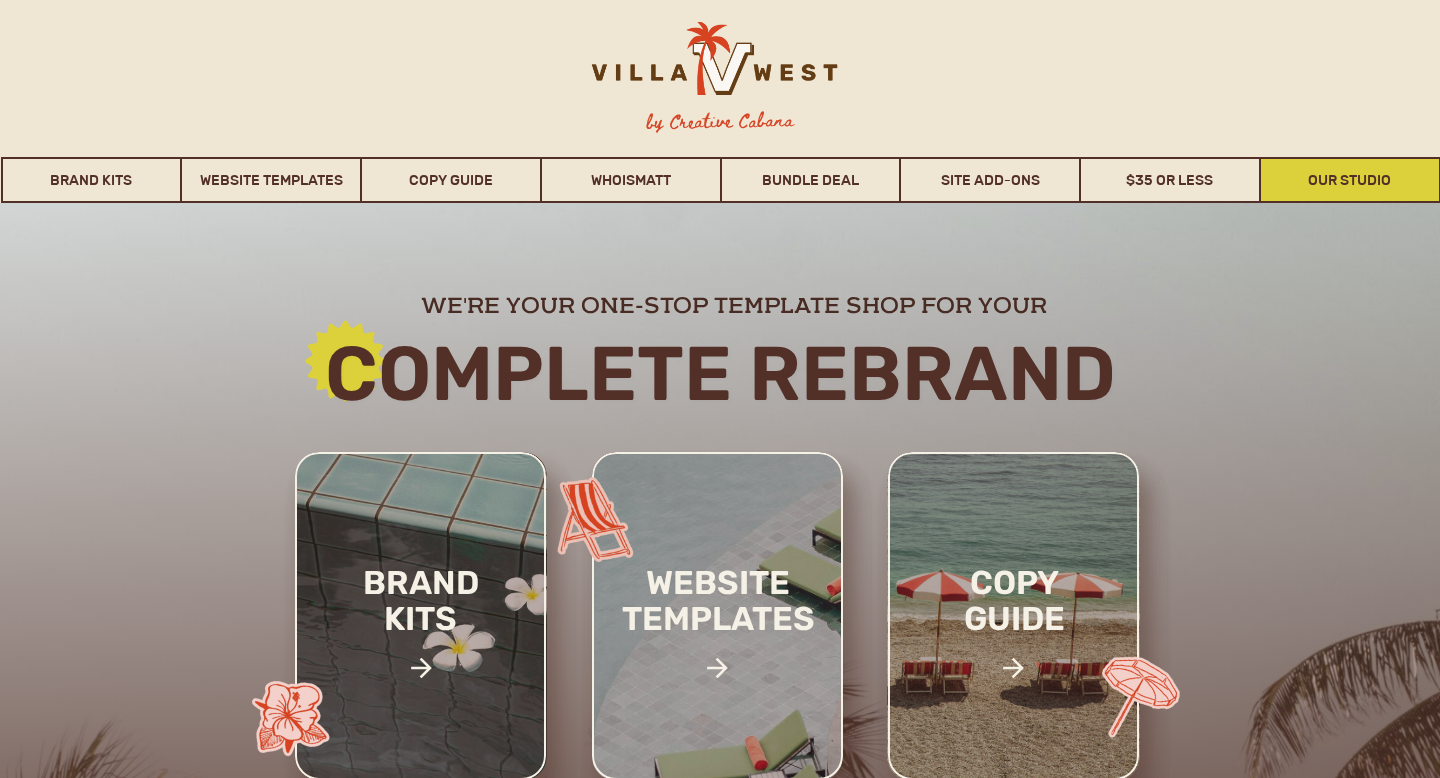 click on "Our Studio" at bounding box center (1350, 180) 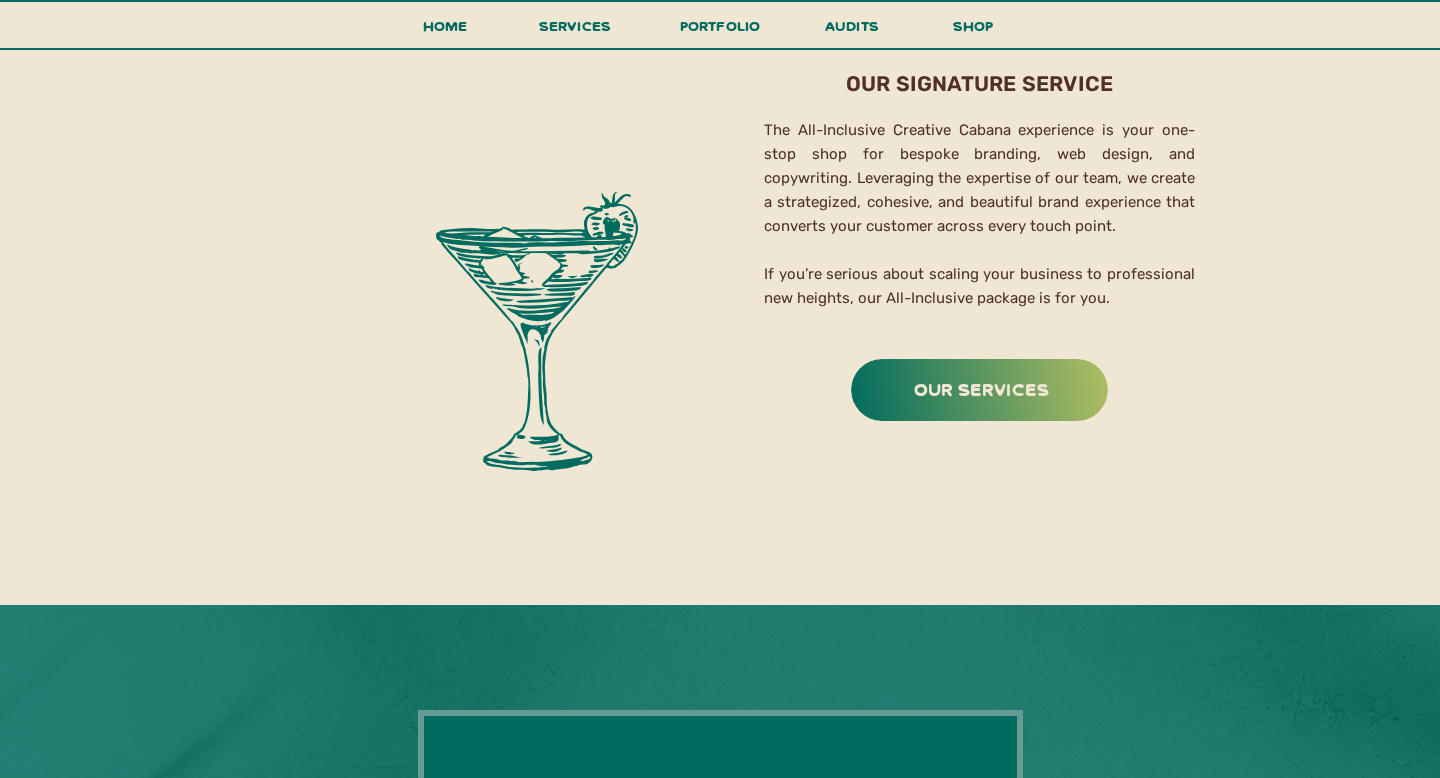 scroll, scrollTop: 3268, scrollLeft: 0, axis: vertical 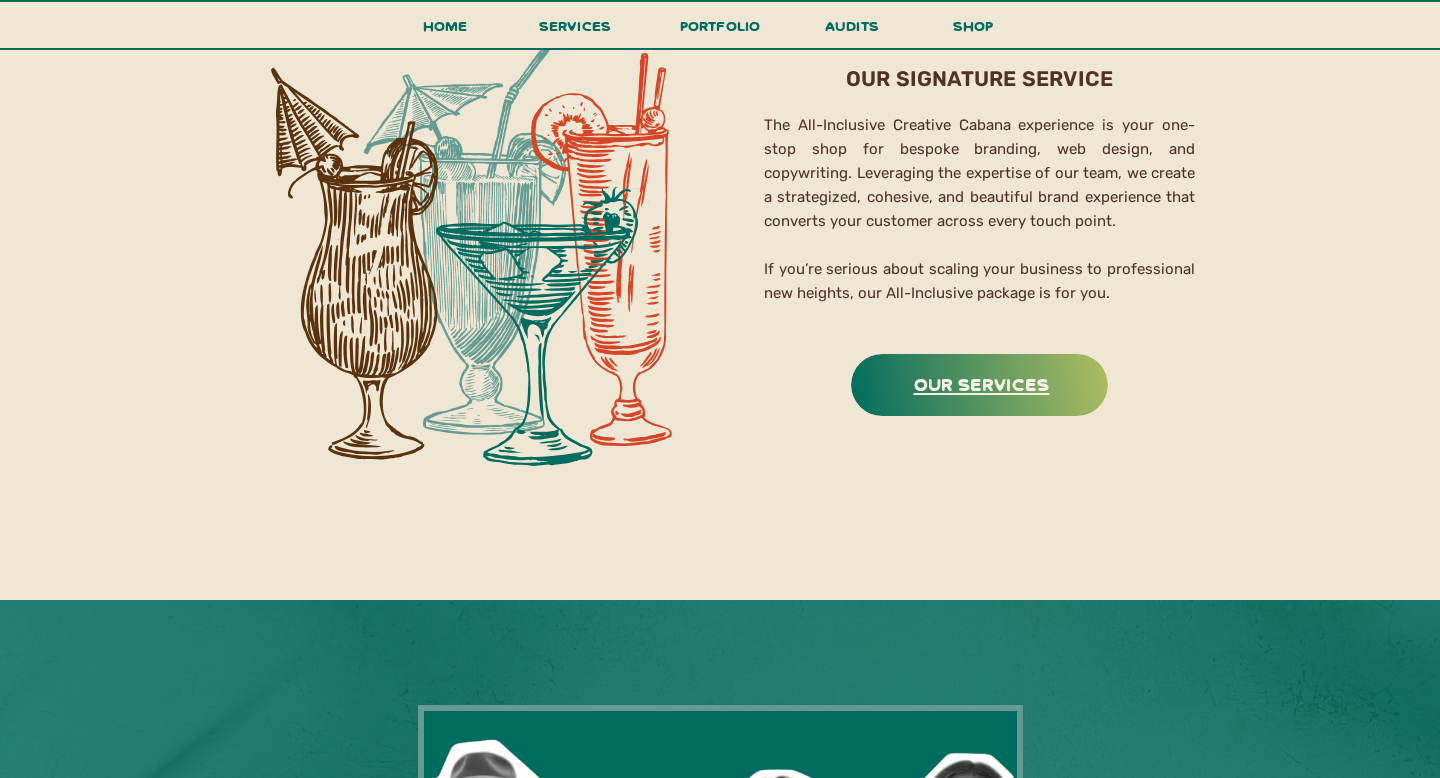 click on "Our Services" at bounding box center (981, 383) 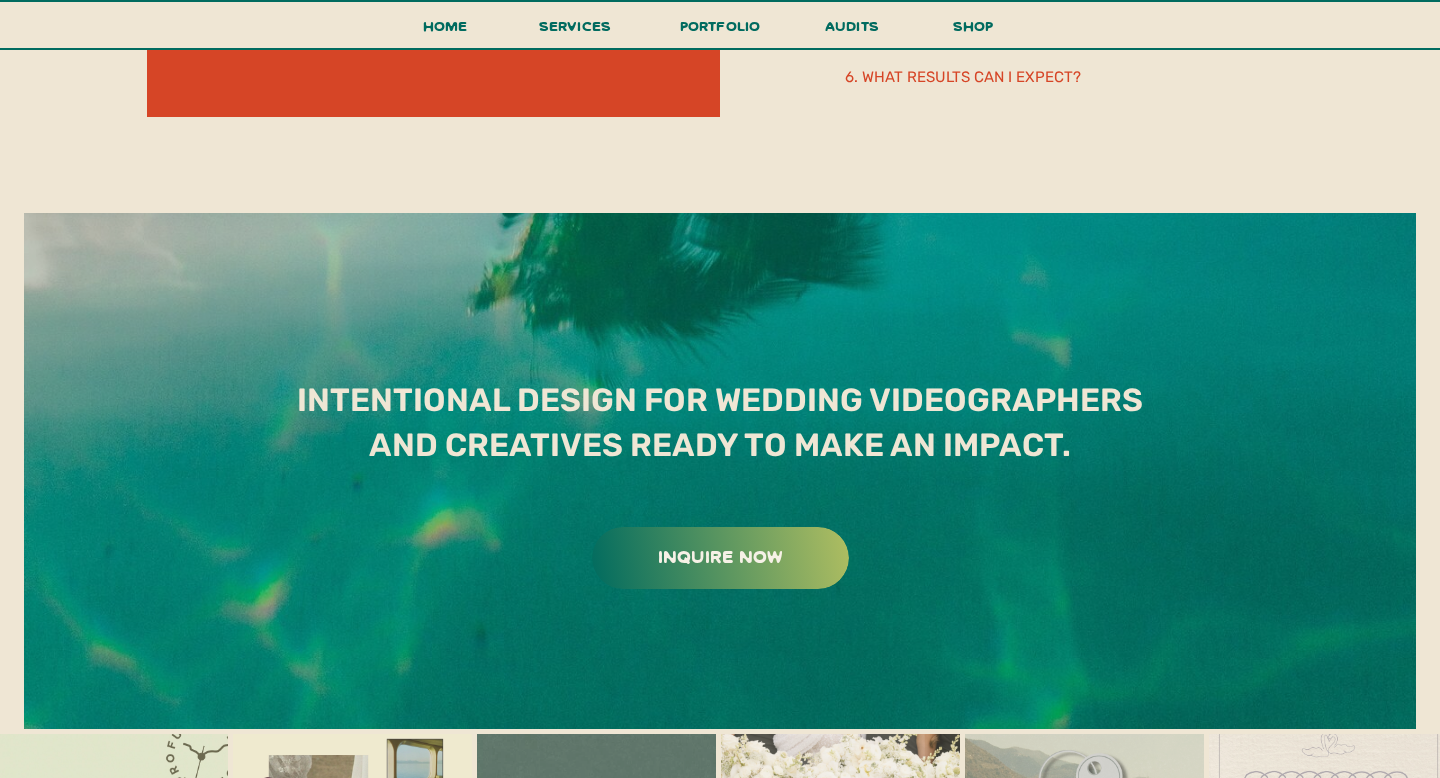 scroll, scrollTop: 11262, scrollLeft: 0, axis: vertical 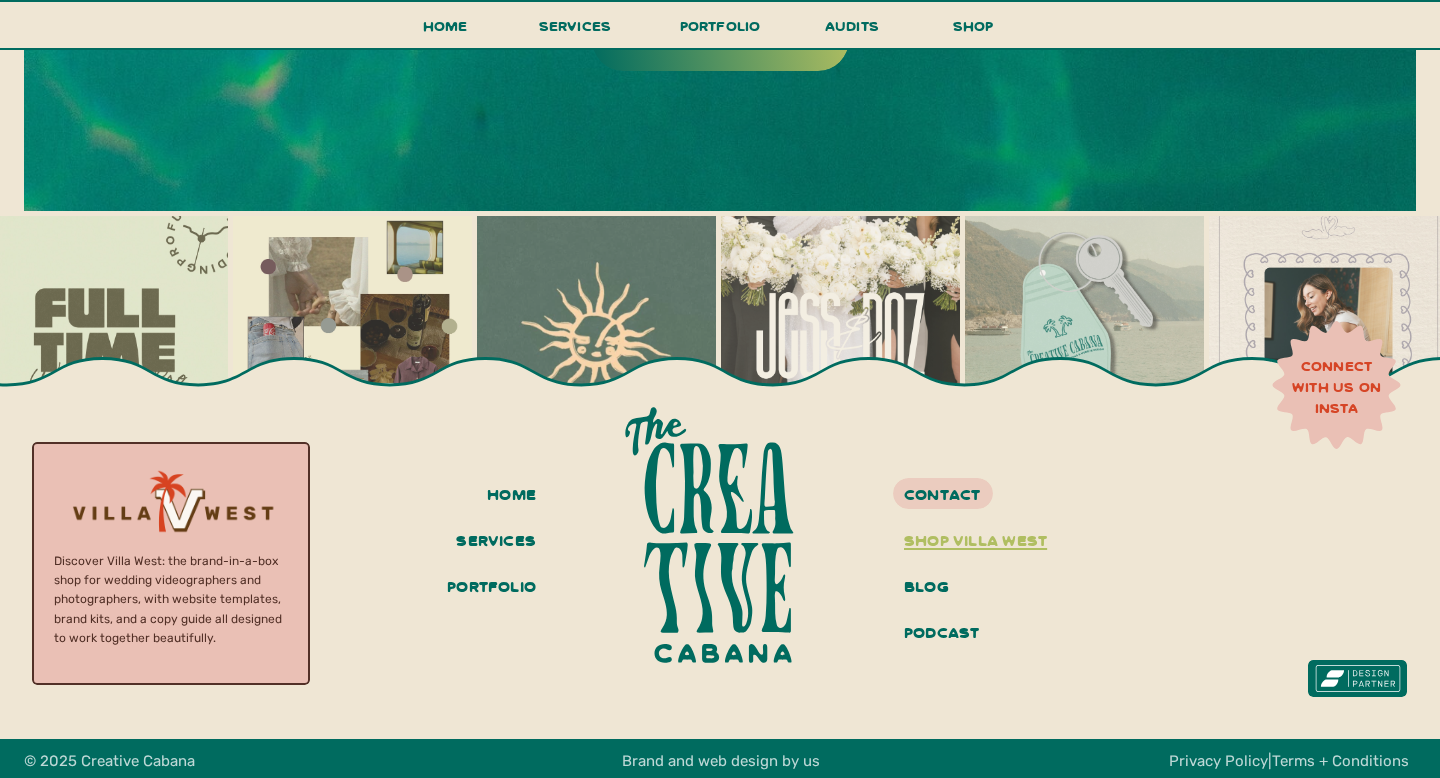 click on "shop villa west" at bounding box center (979, 542) 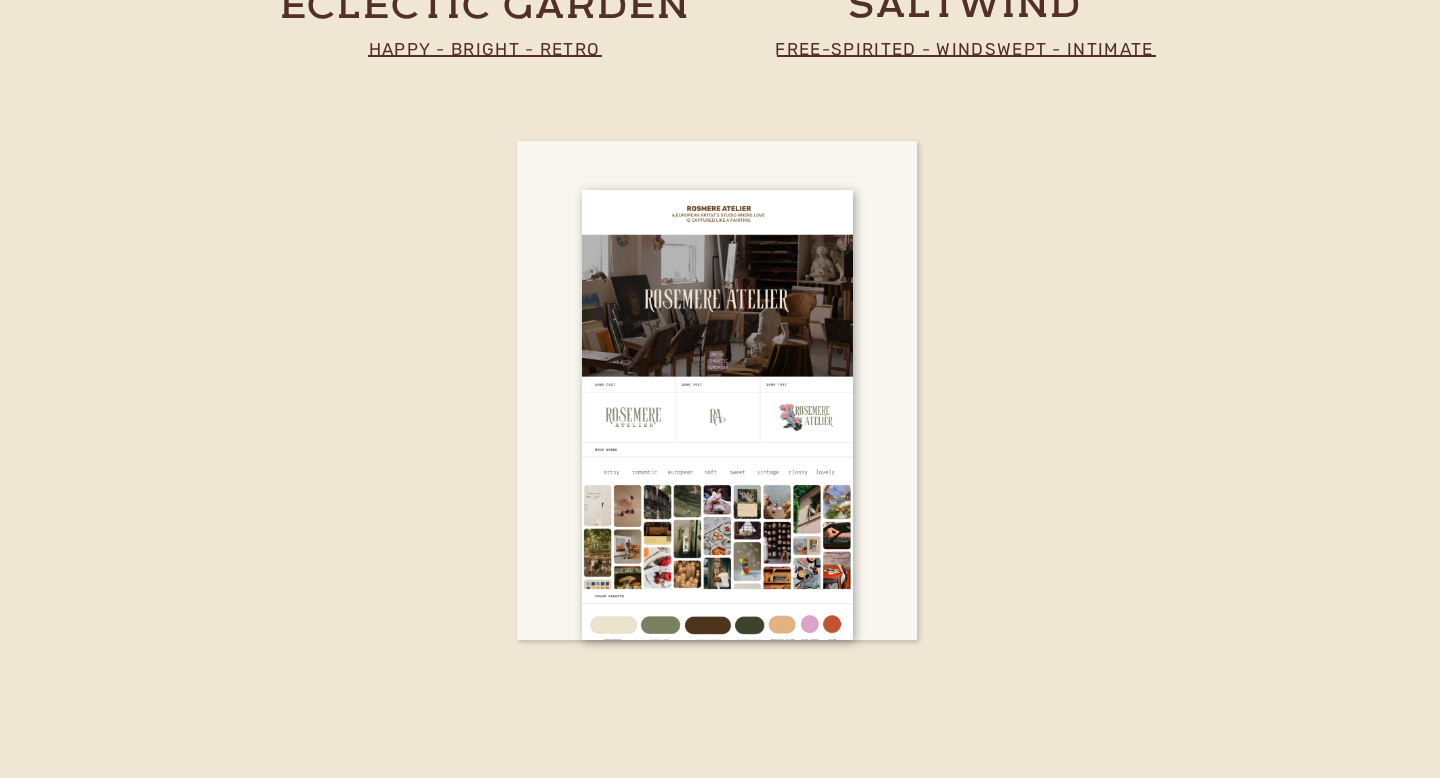 scroll, scrollTop: 6225, scrollLeft: 0, axis: vertical 